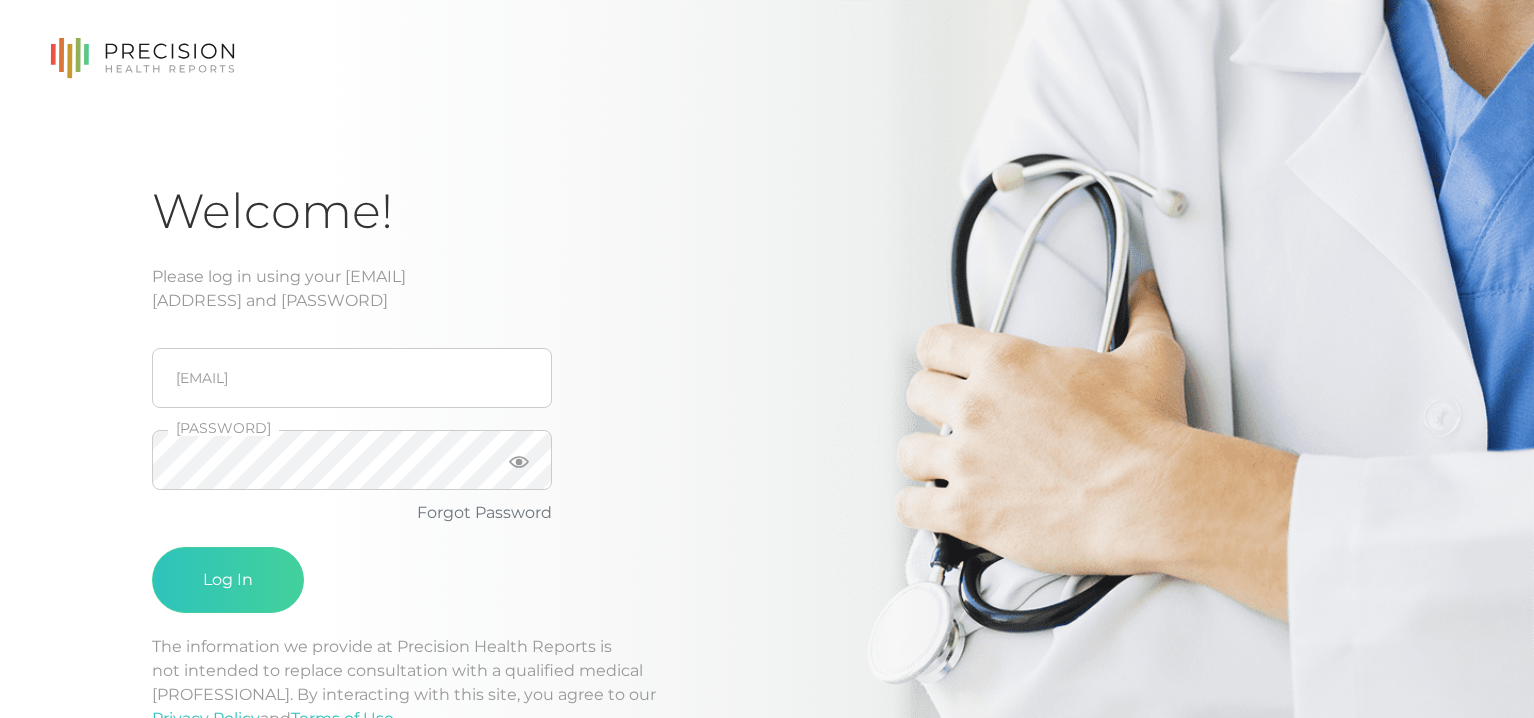 scroll, scrollTop: 0, scrollLeft: 0, axis: both 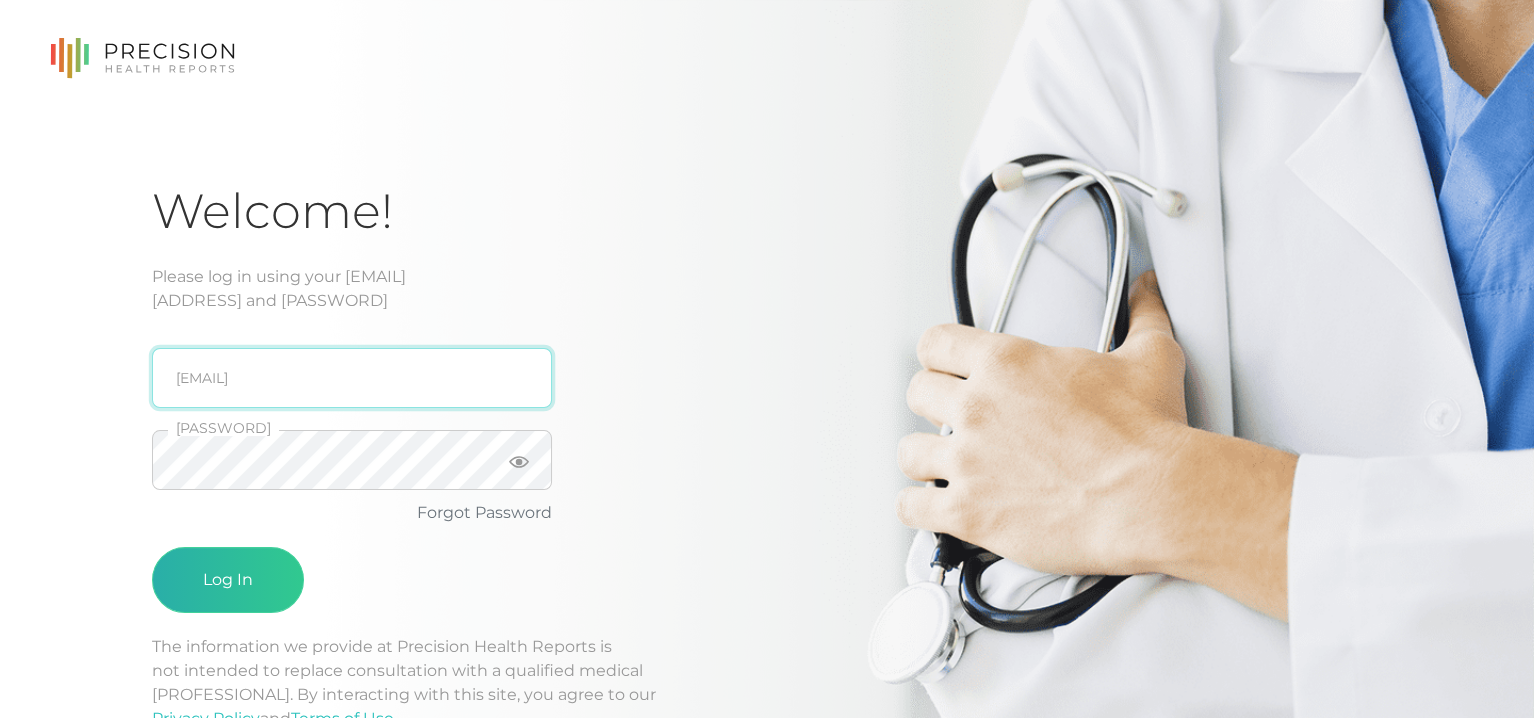 type on "[EMAIL]" 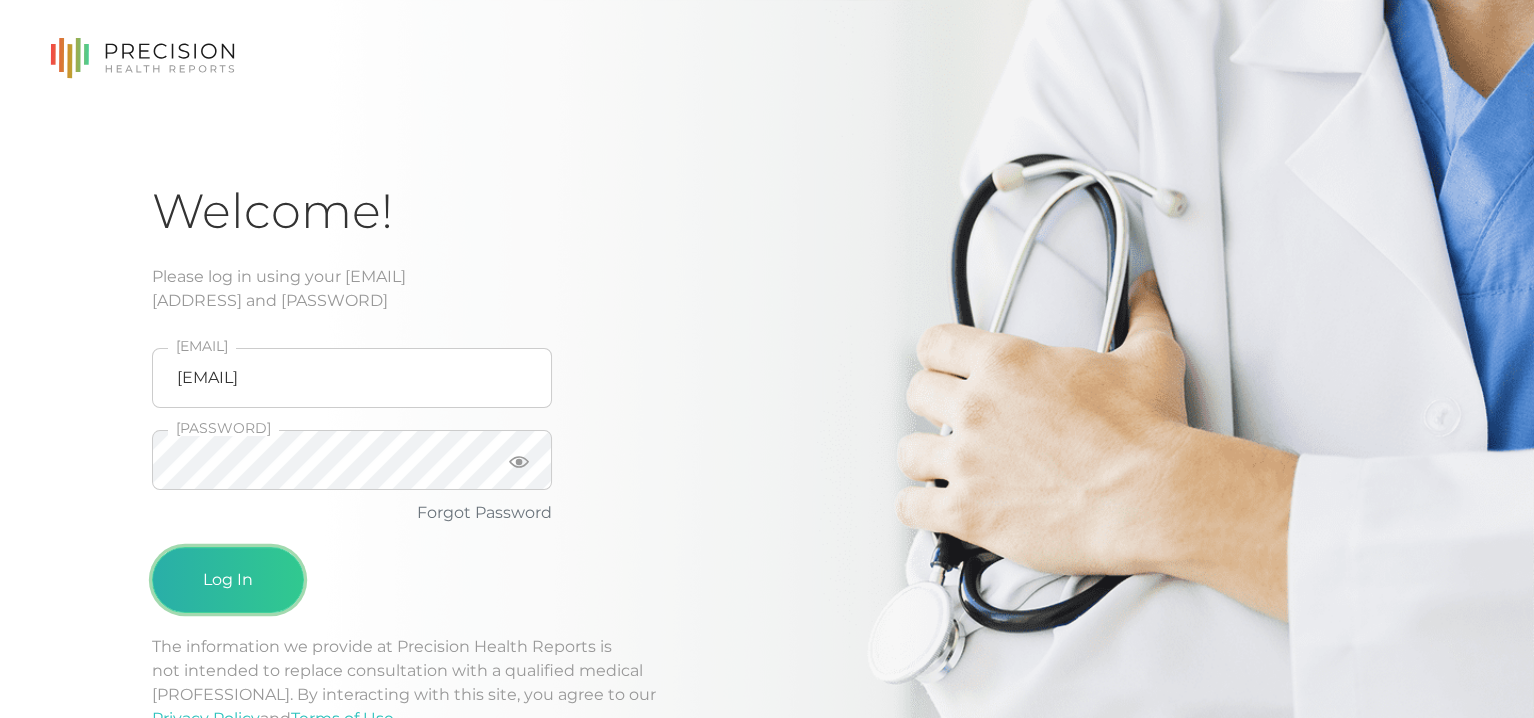 click on "Log In" at bounding box center [228, 580] 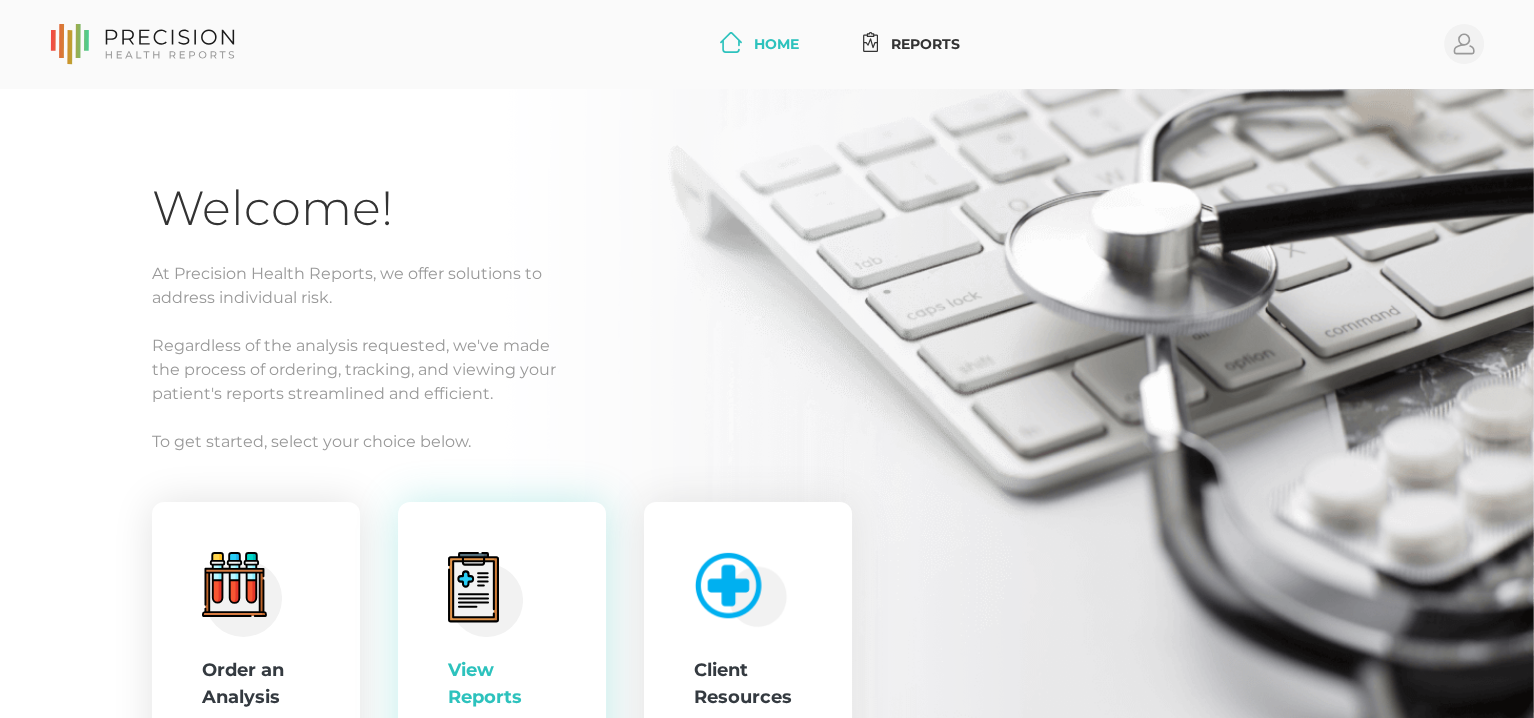 click 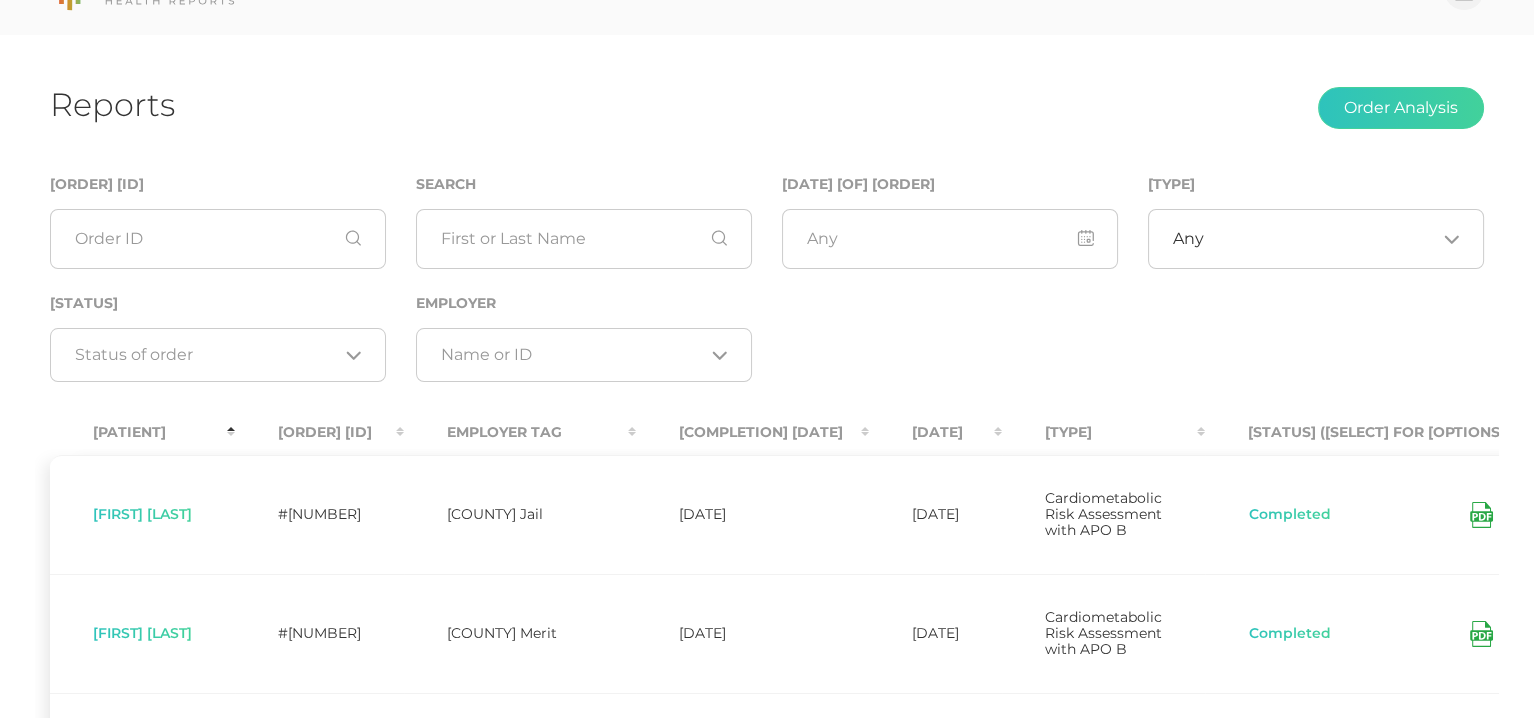 scroll, scrollTop: 100, scrollLeft: 0, axis: vertical 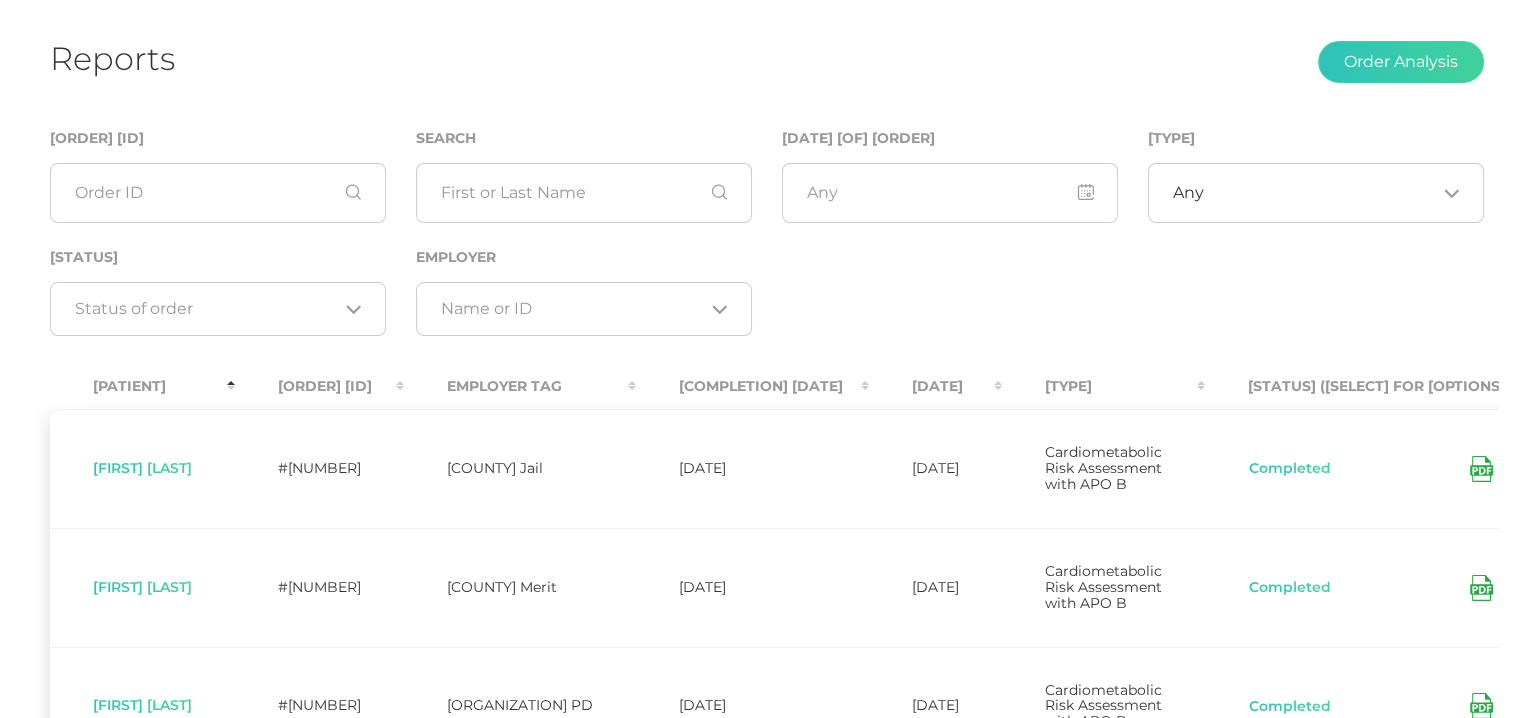 click on "[COMPLETION] [DATE]" at bounding box center (752, 386) 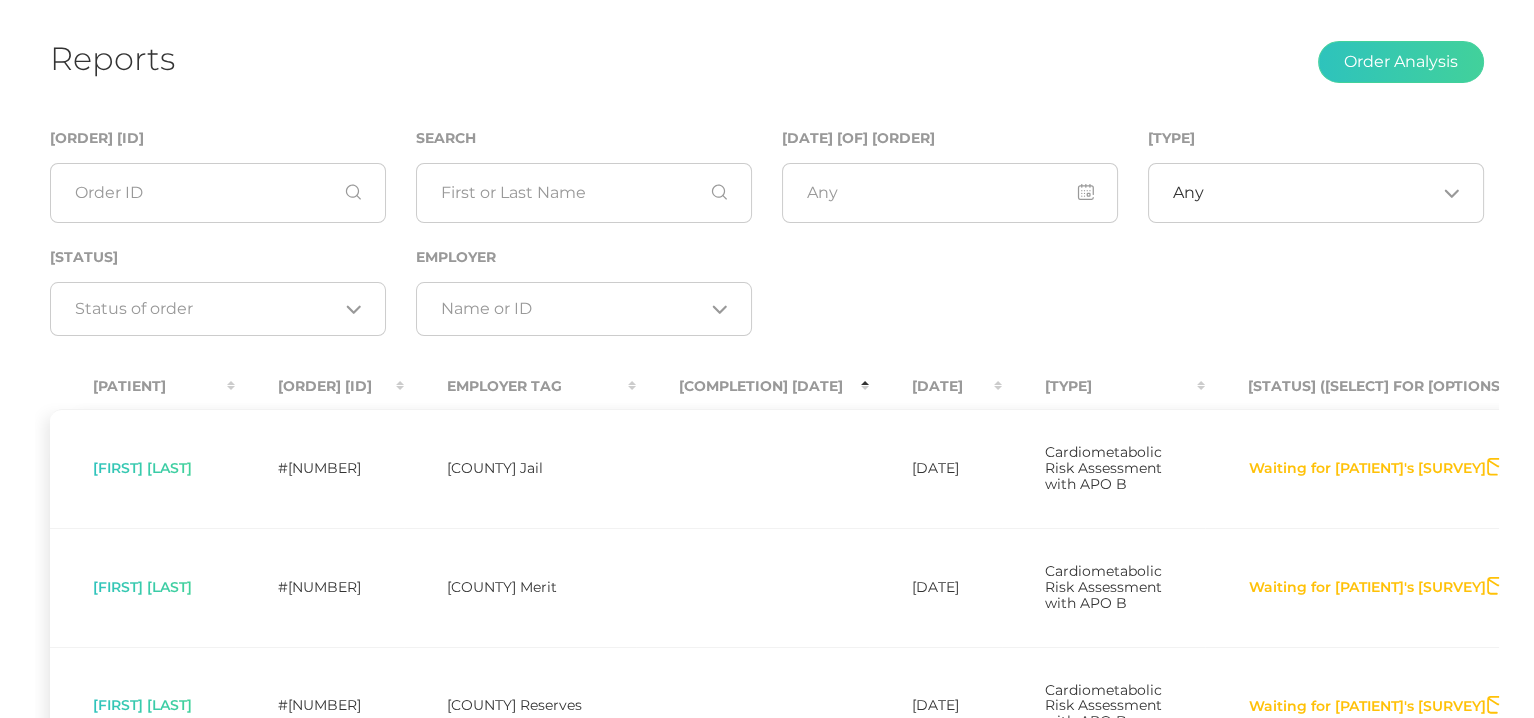 click on "[COMPLETION] [DATE]" at bounding box center (752, 386) 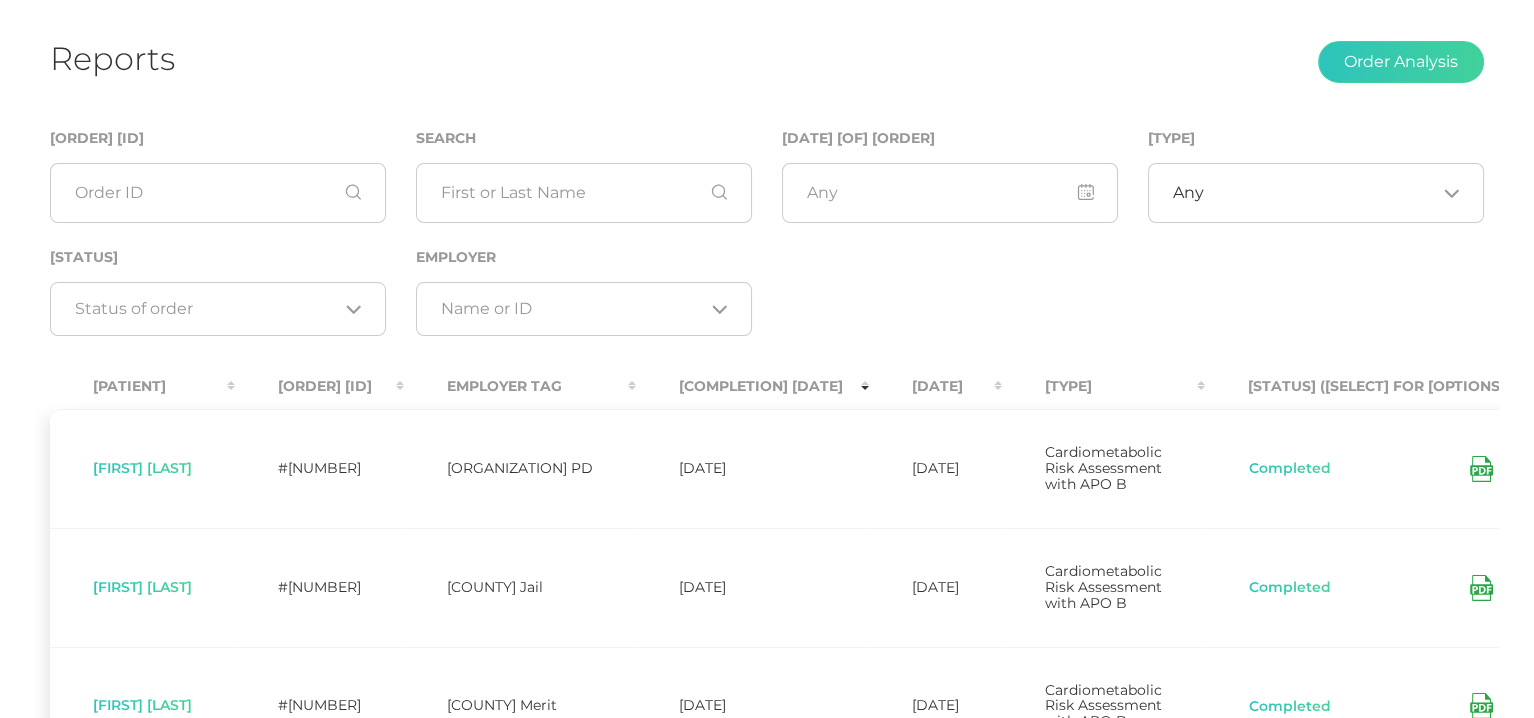 click 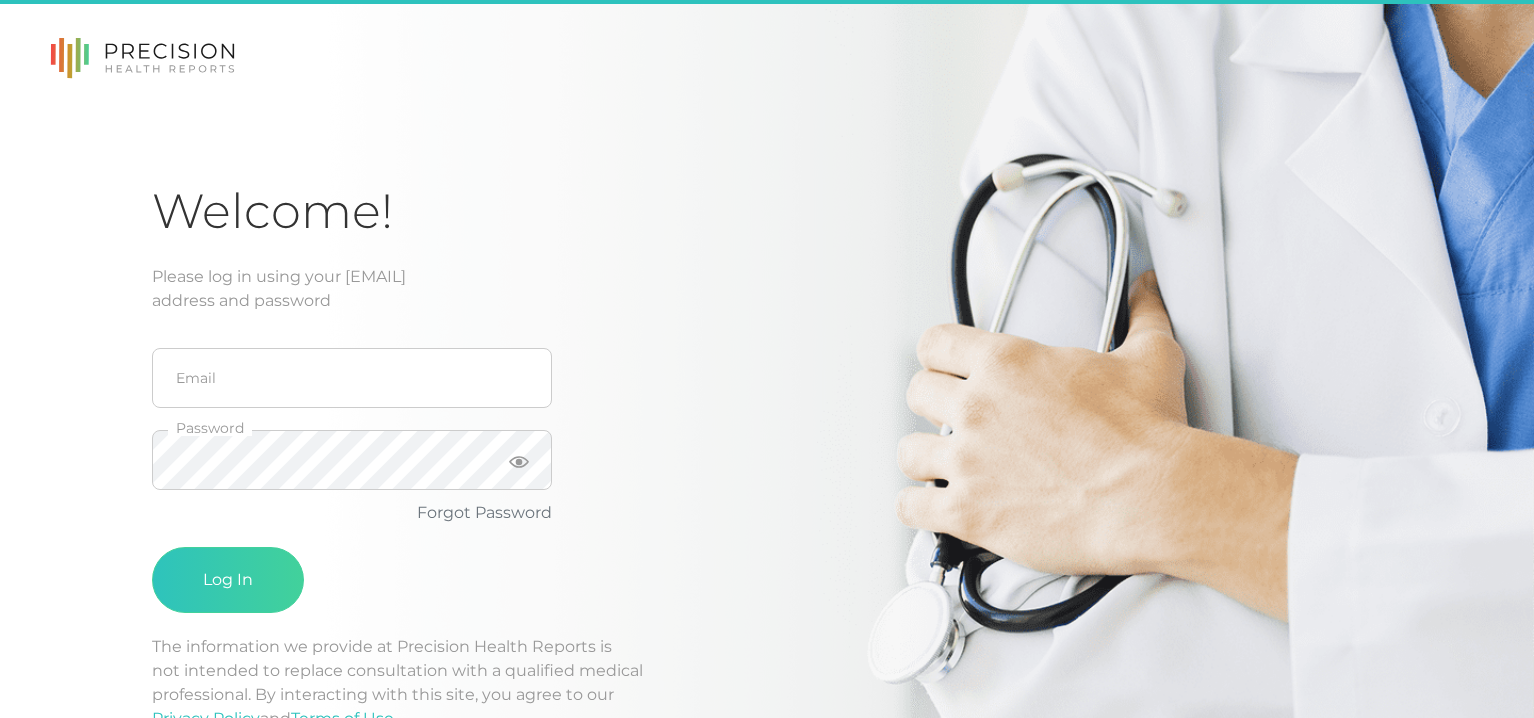 scroll, scrollTop: 0, scrollLeft: 0, axis: both 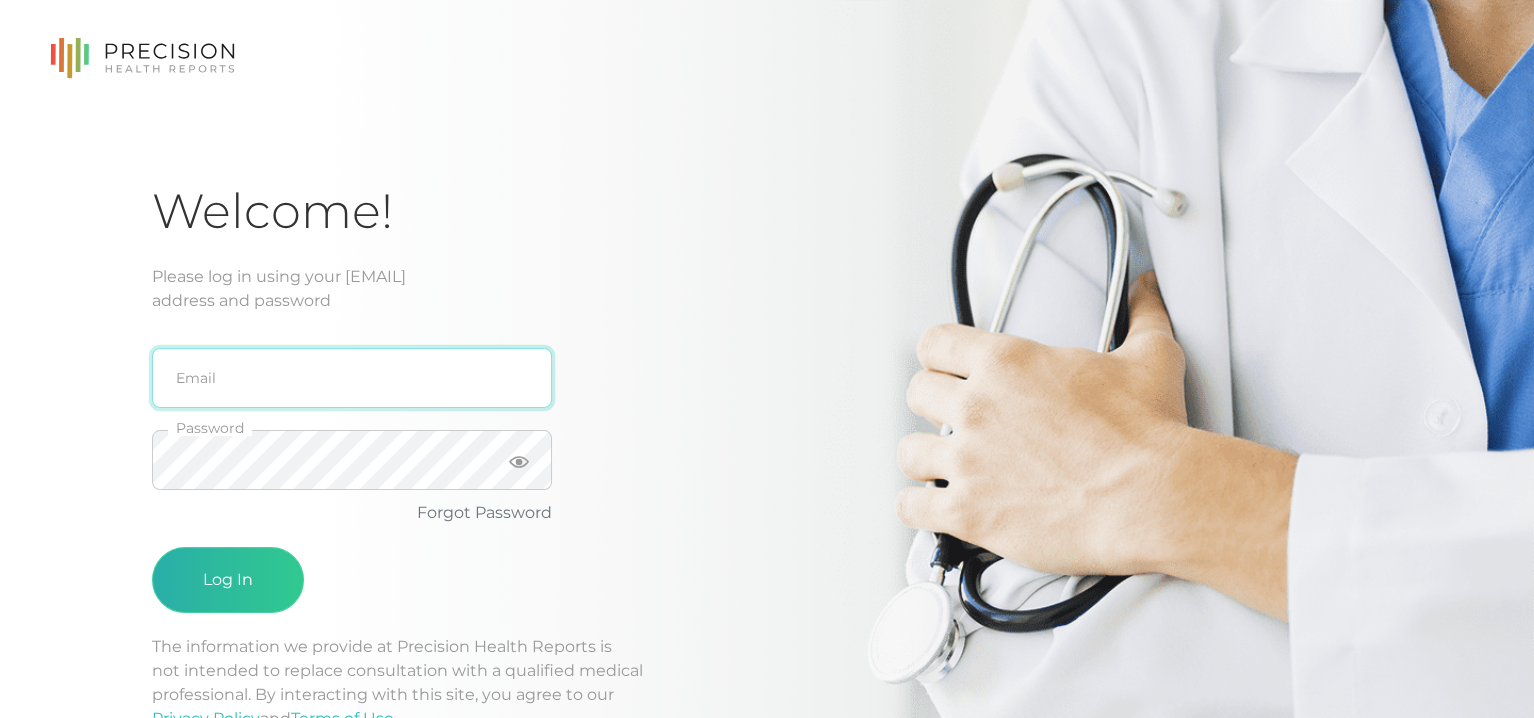 type on "[EMAIL]" 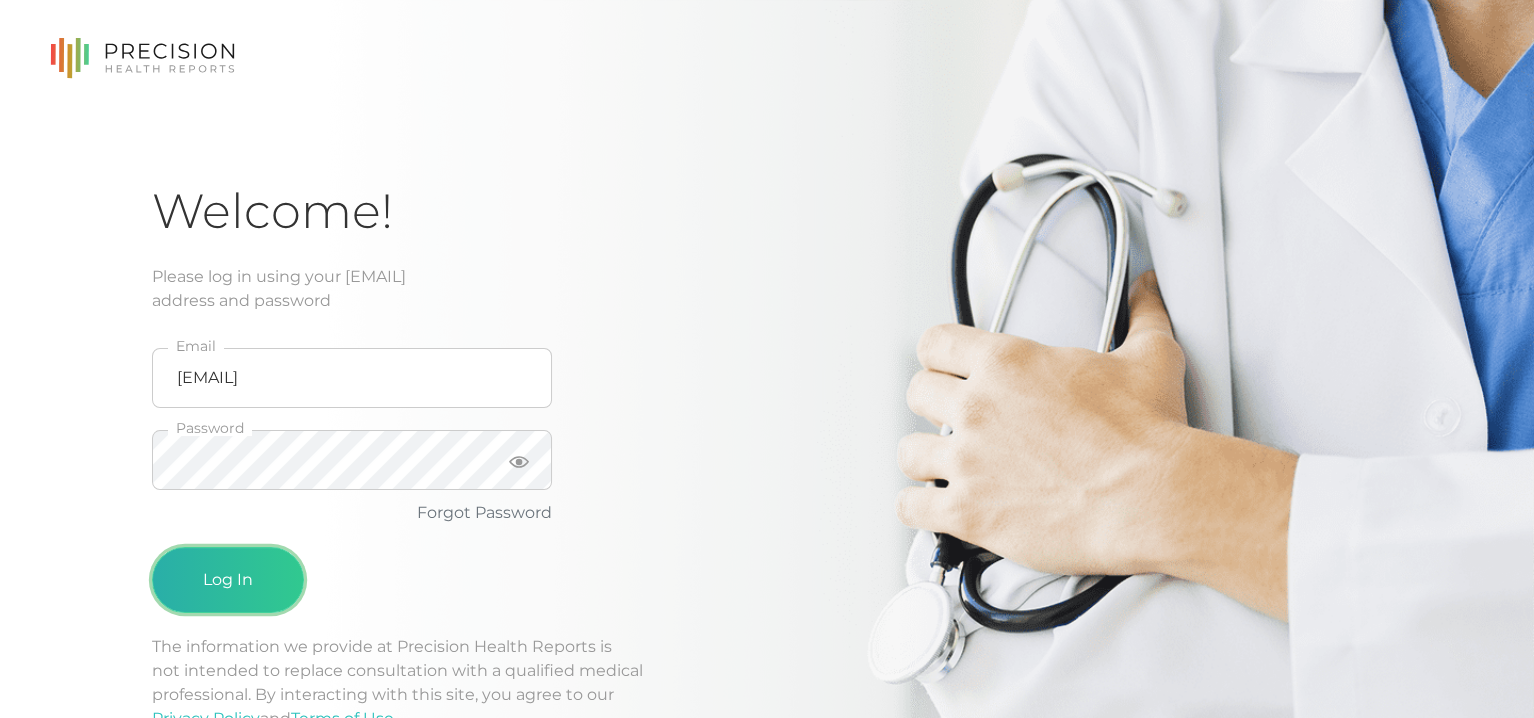 click on "Log In" at bounding box center (228, 580) 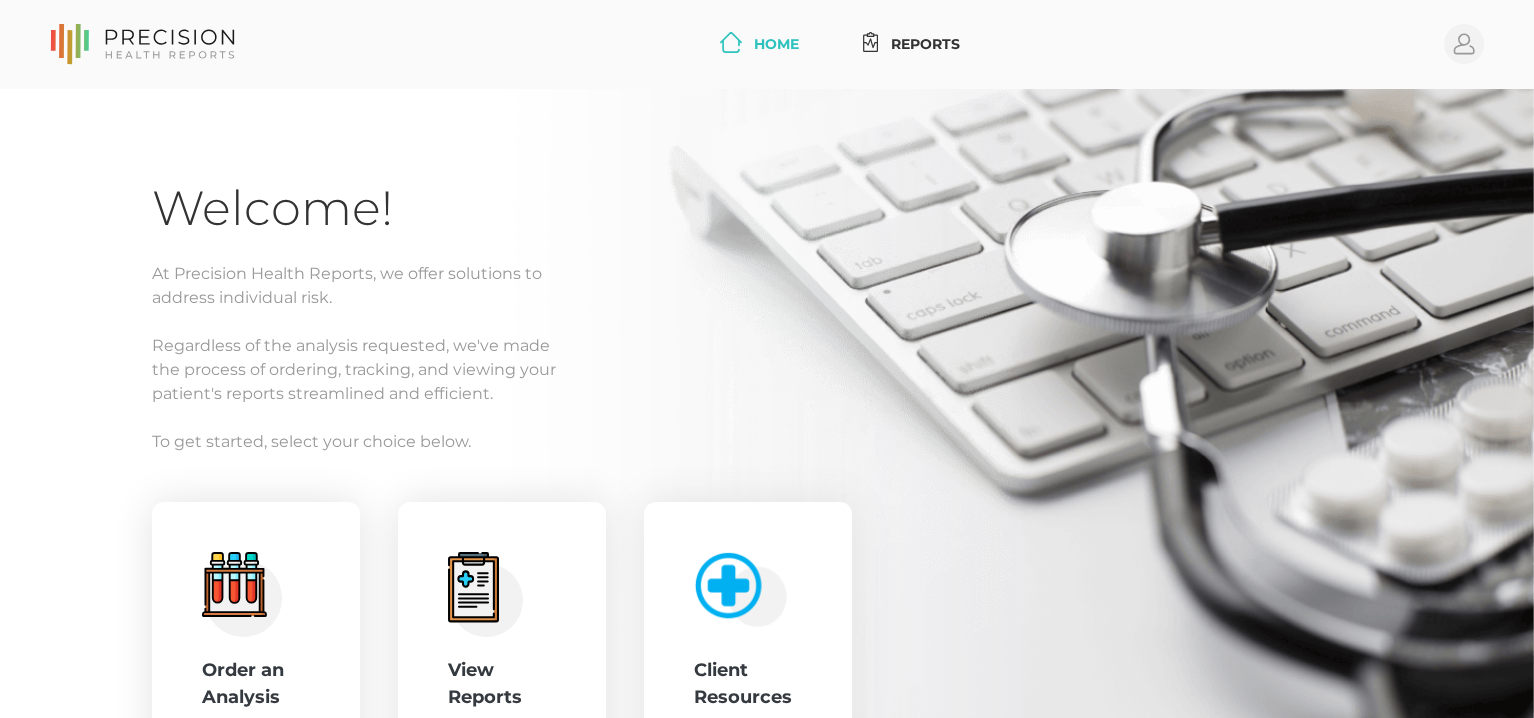 scroll, scrollTop: 100, scrollLeft: 0, axis: vertical 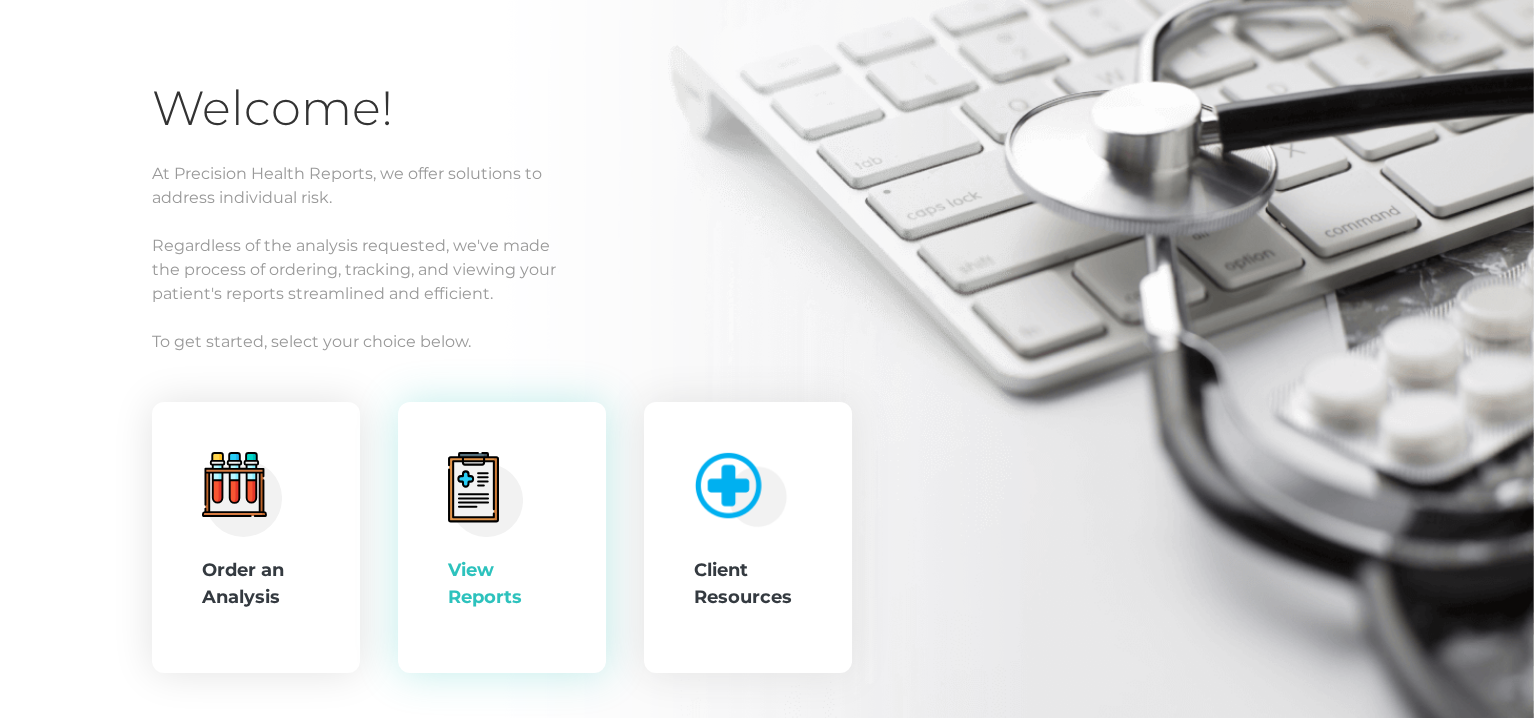 click 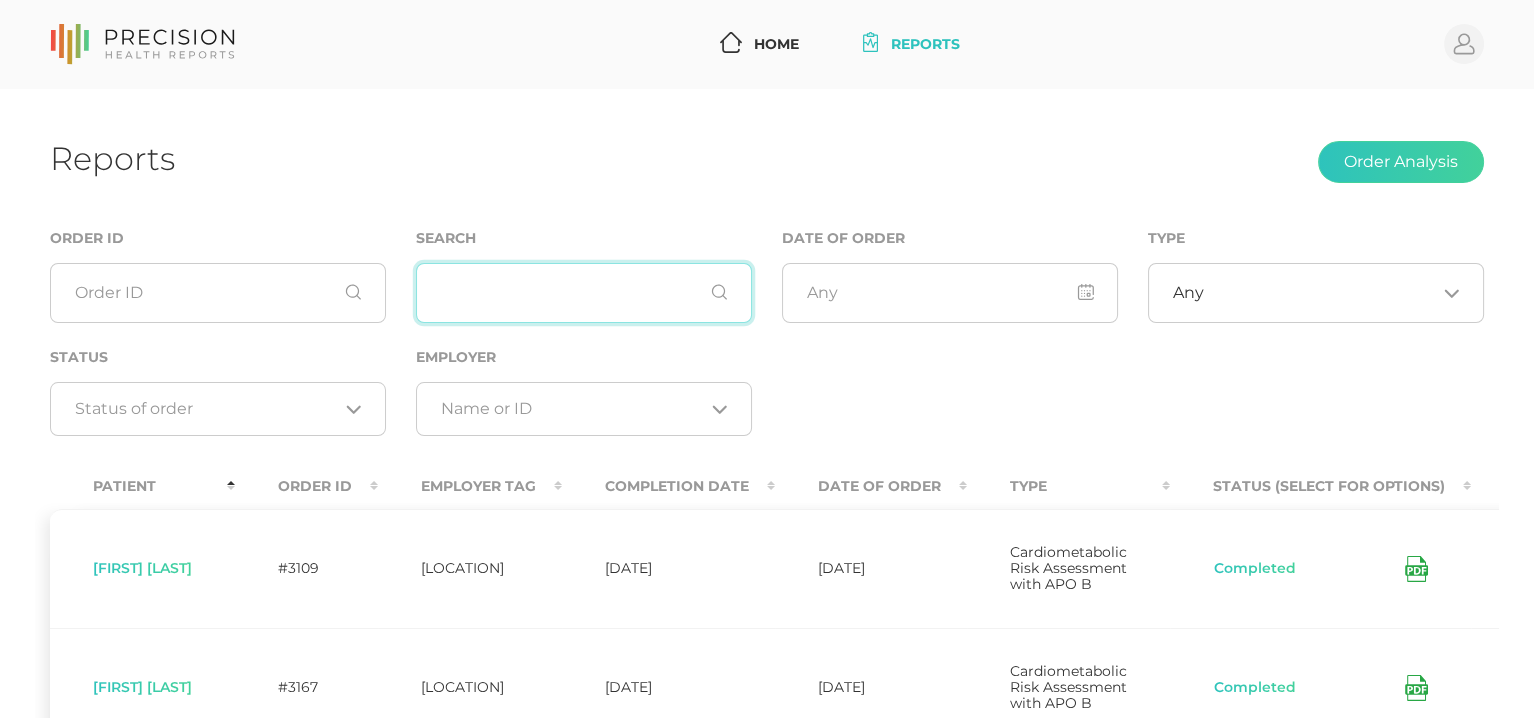 click at bounding box center [584, 293] 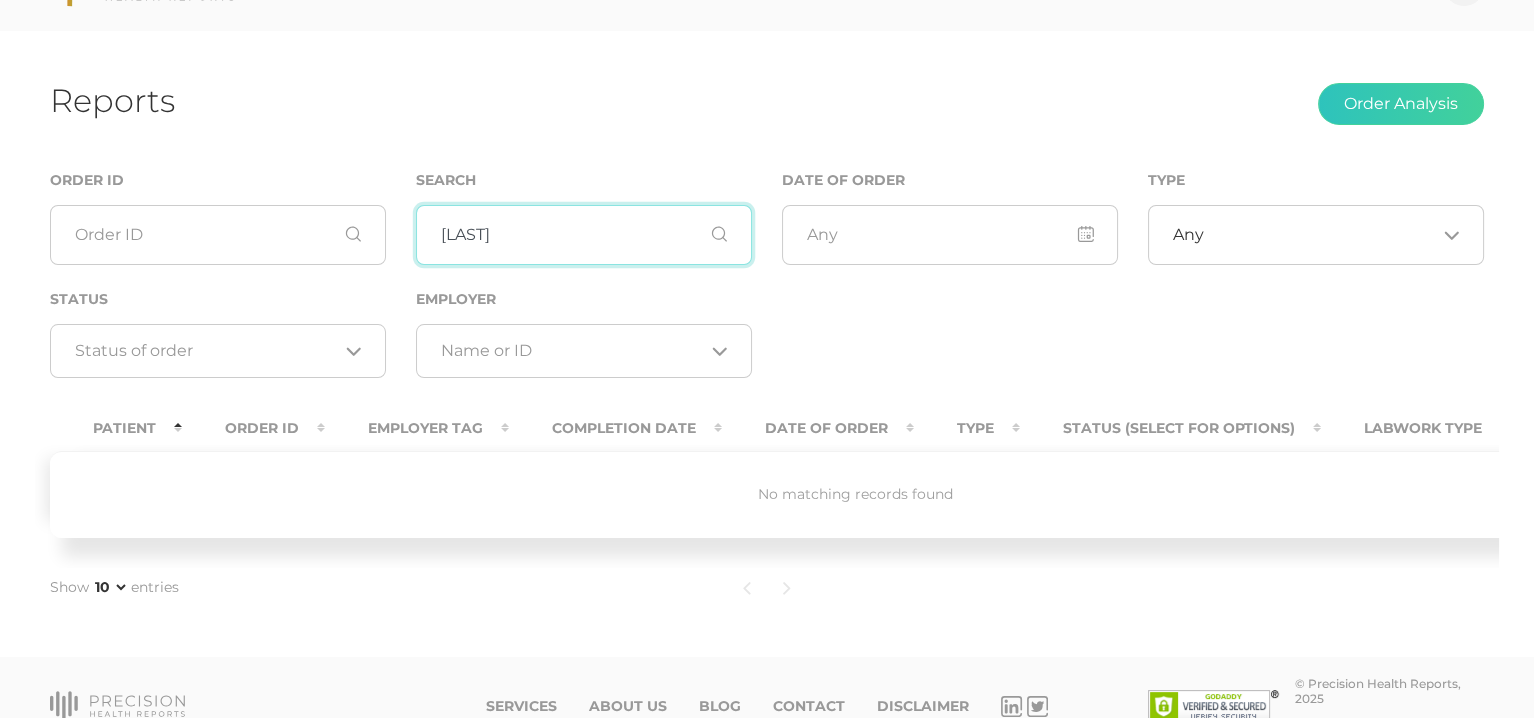 scroll, scrollTop: 106, scrollLeft: 0, axis: vertical 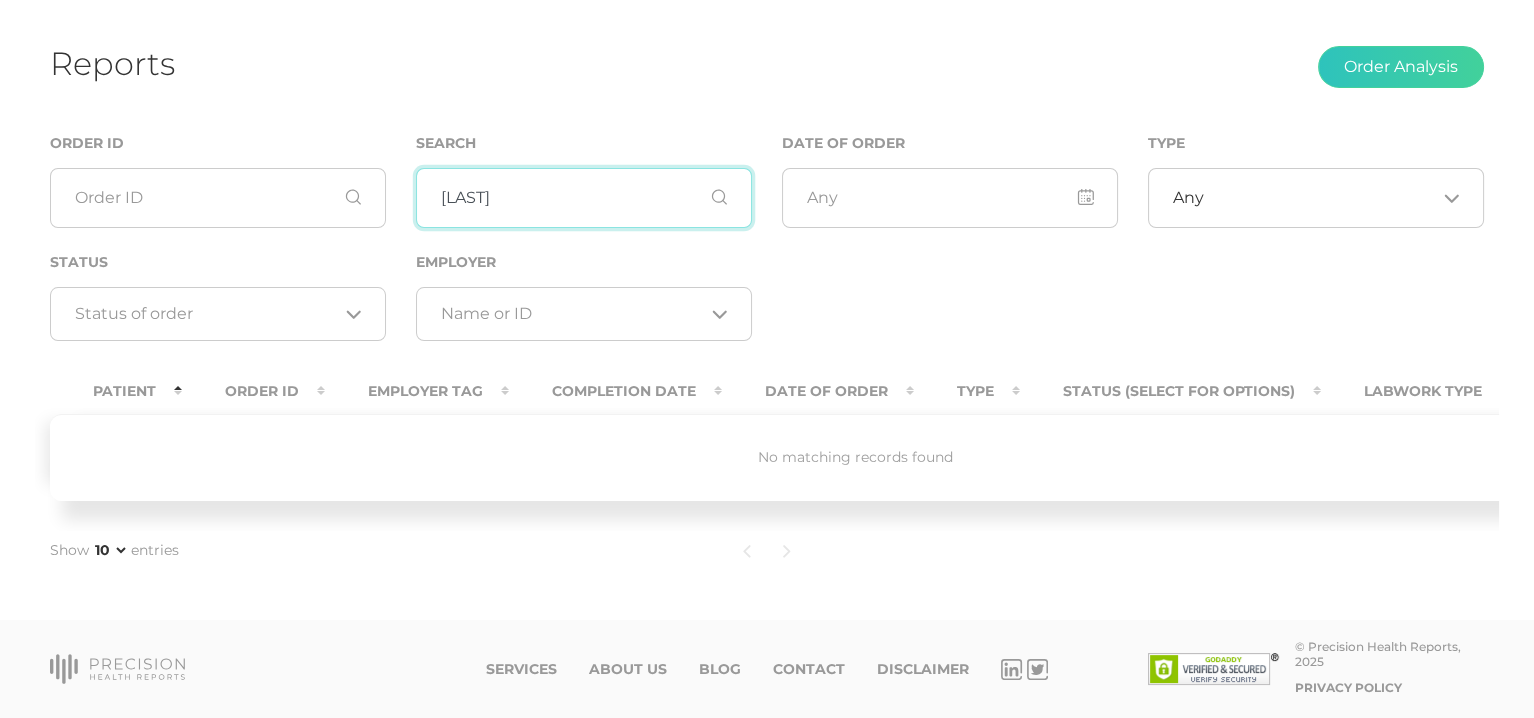 drag, startPoint x: 433, startPoint y: 183, endPoint x: 366, endPoint y: 186, distance: 67.06713 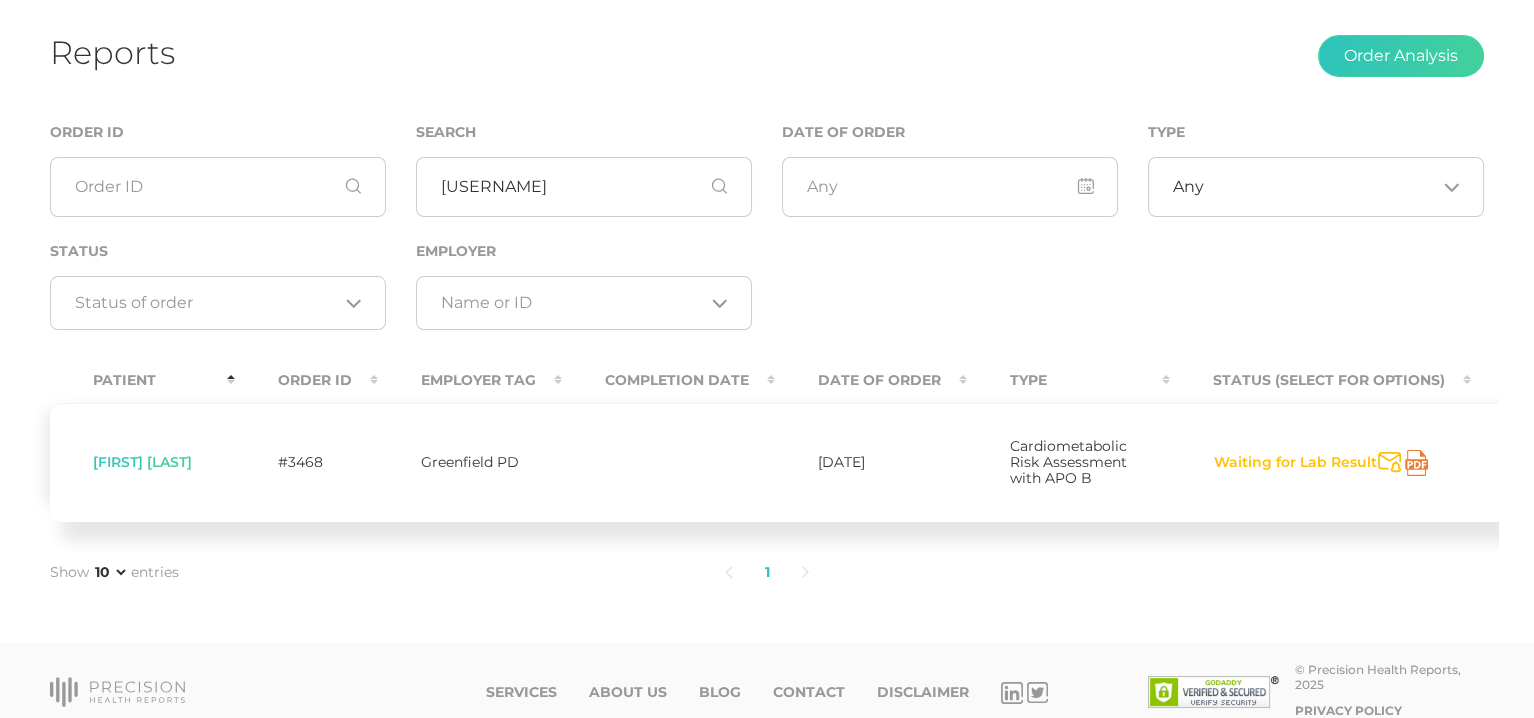 click 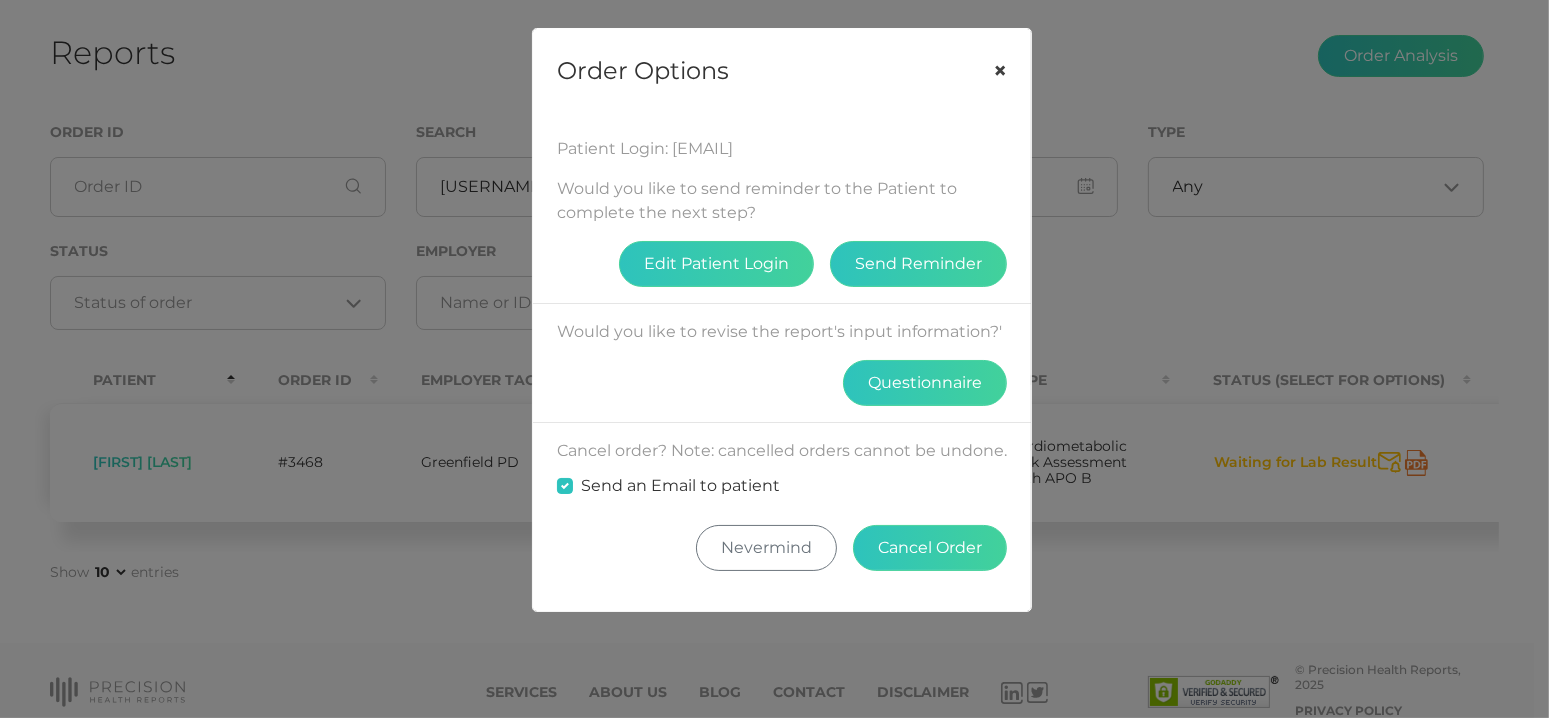 click on "×" at bounding box center (1000, 71) 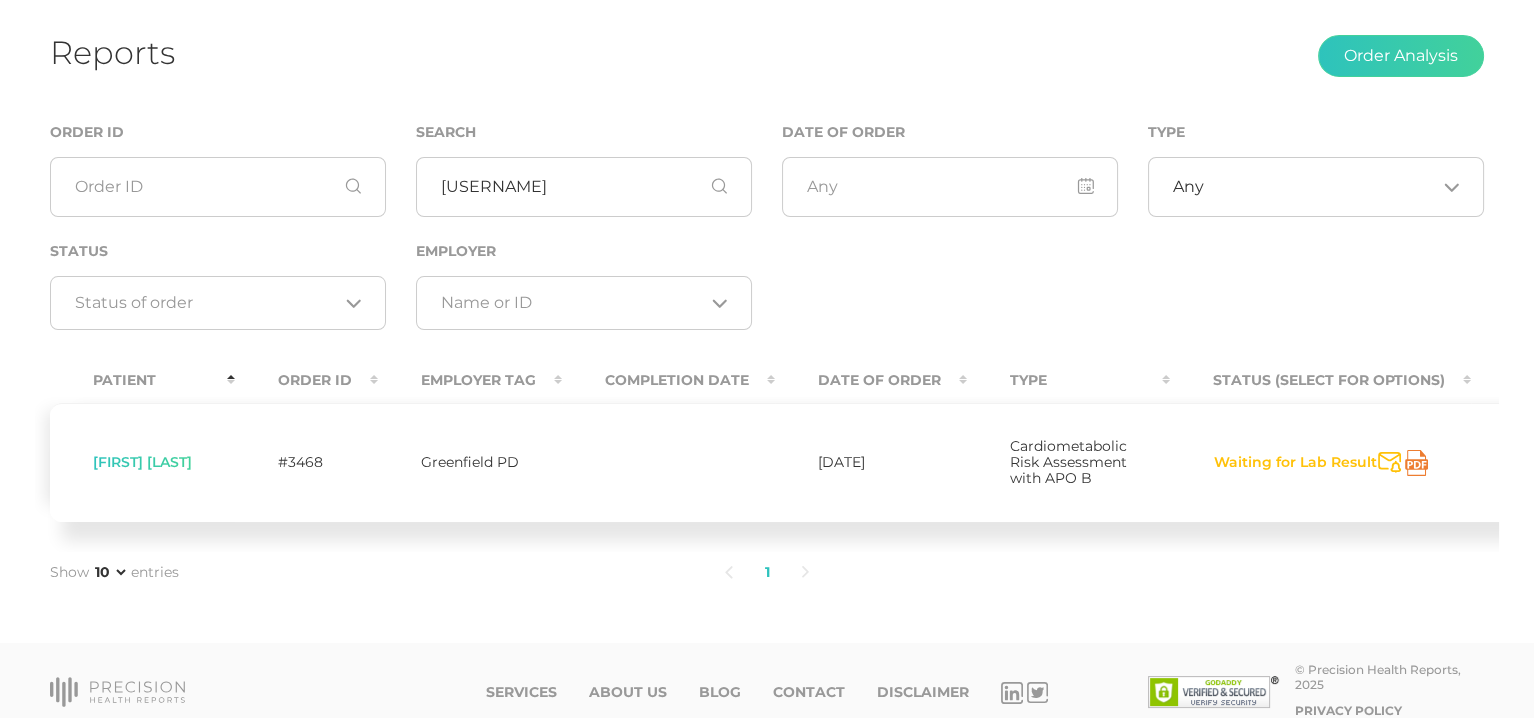 click 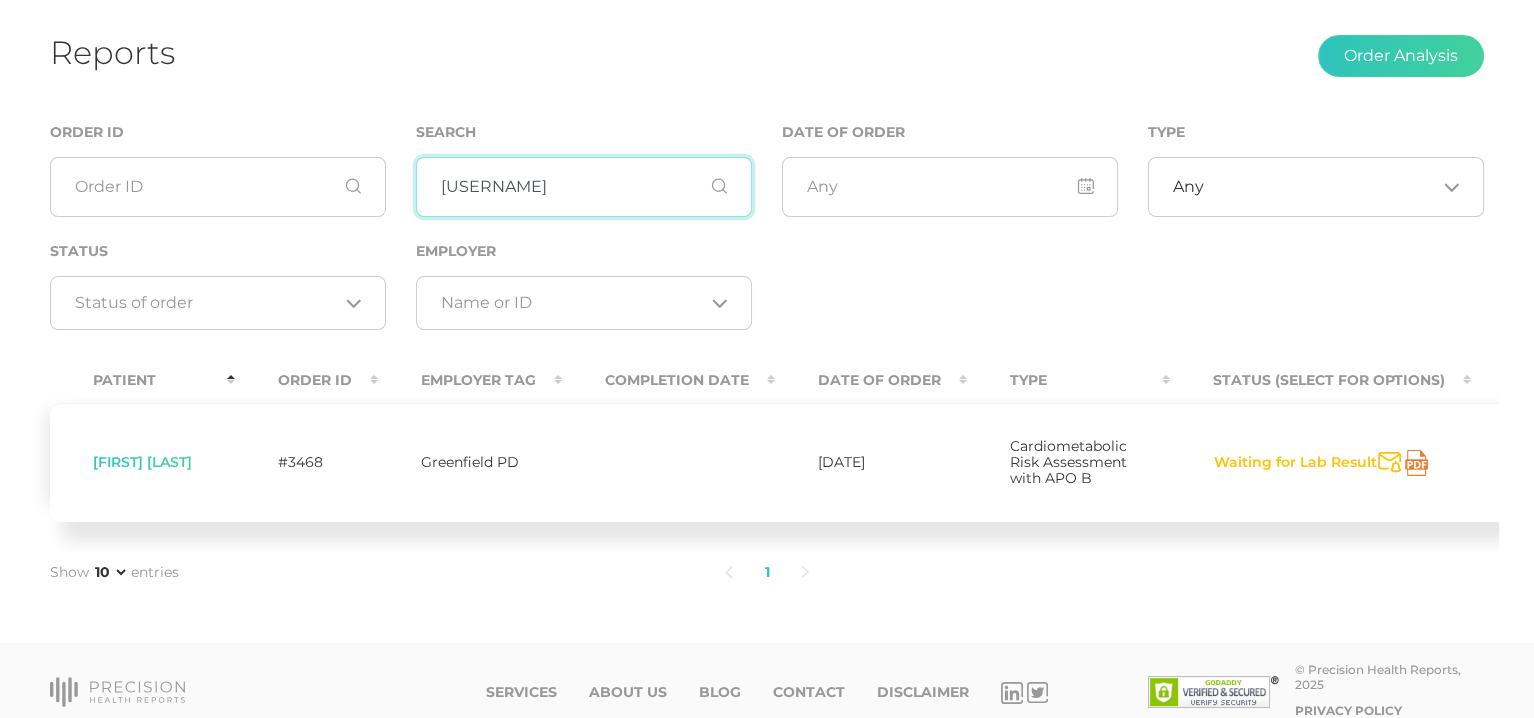 click on "isacc" at bounding box center [584, 187] 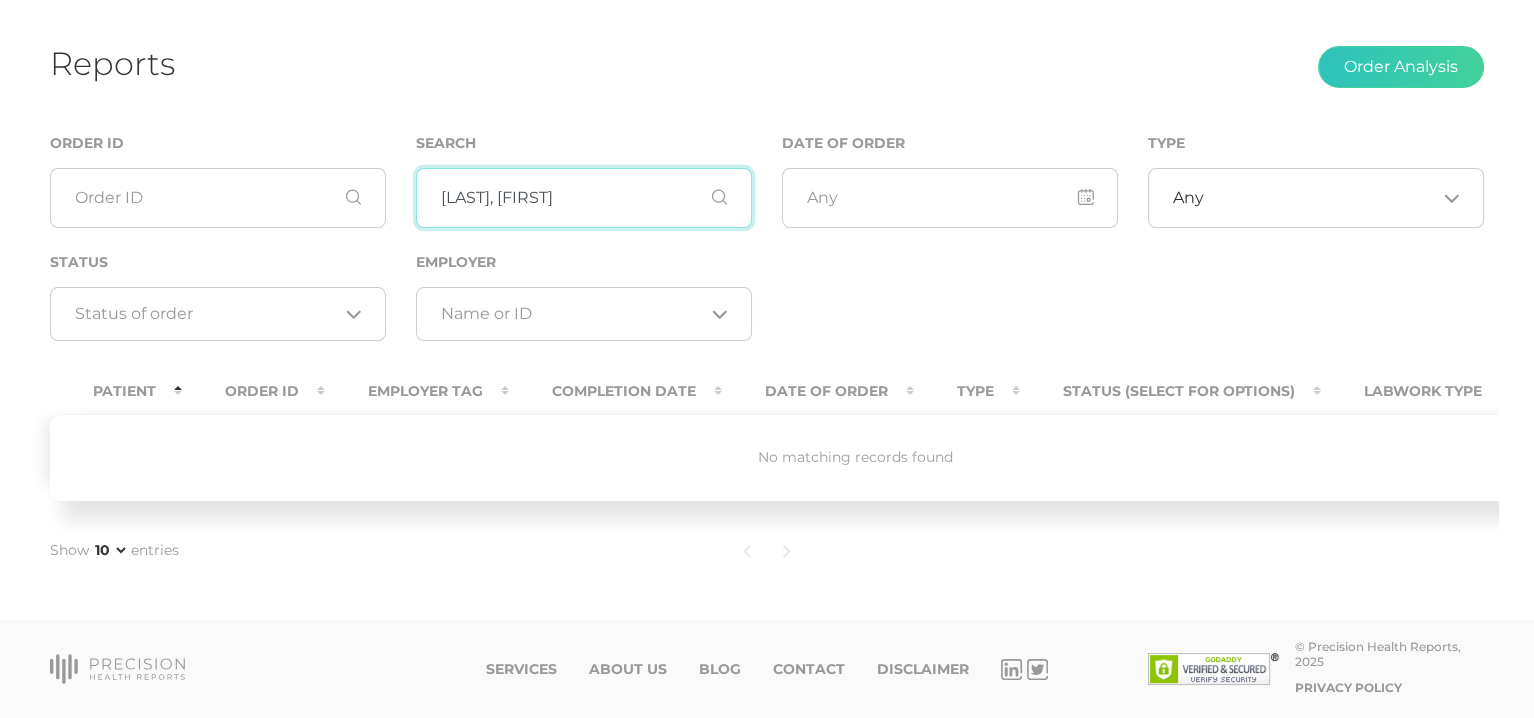 type on "witte, benjamin" 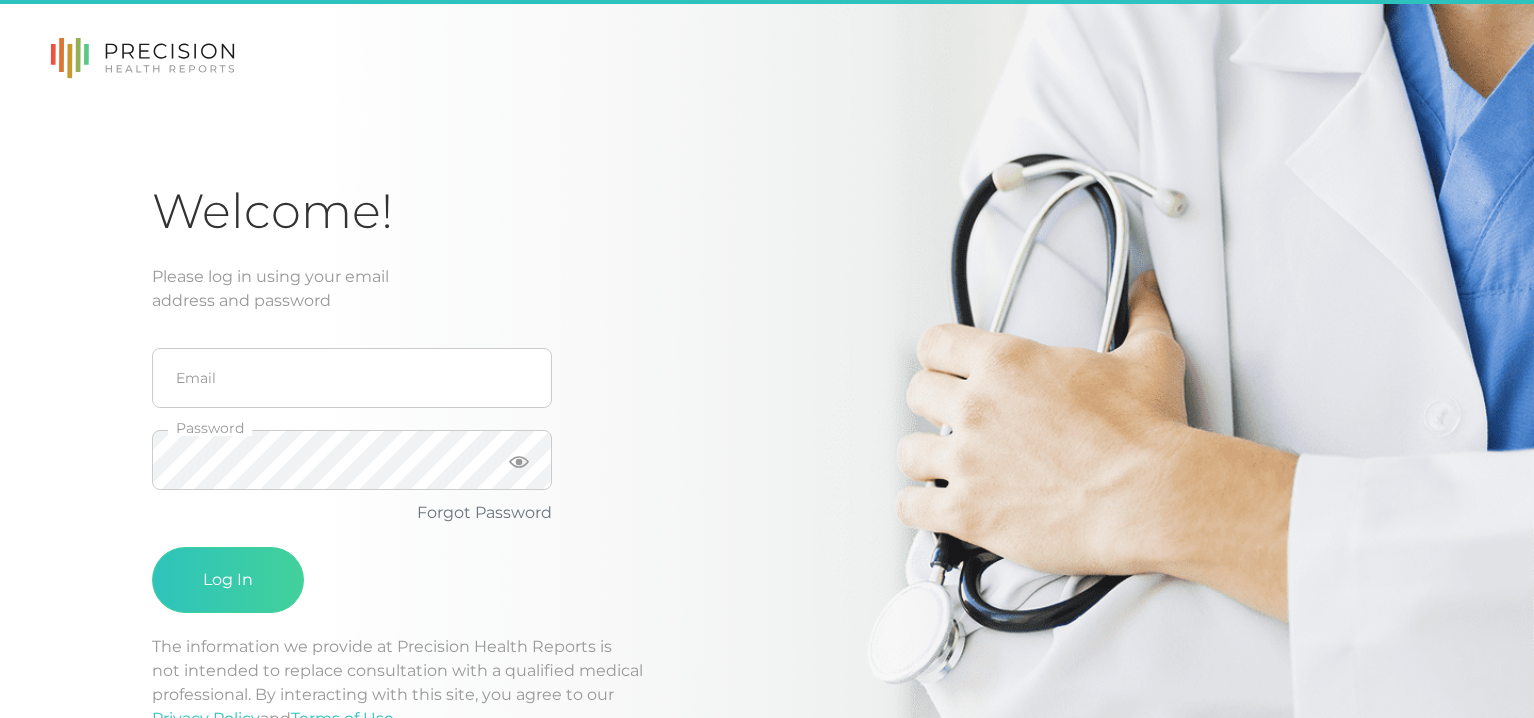 scroll, scrollTop: 0, scrollLeft: 0, axis: both 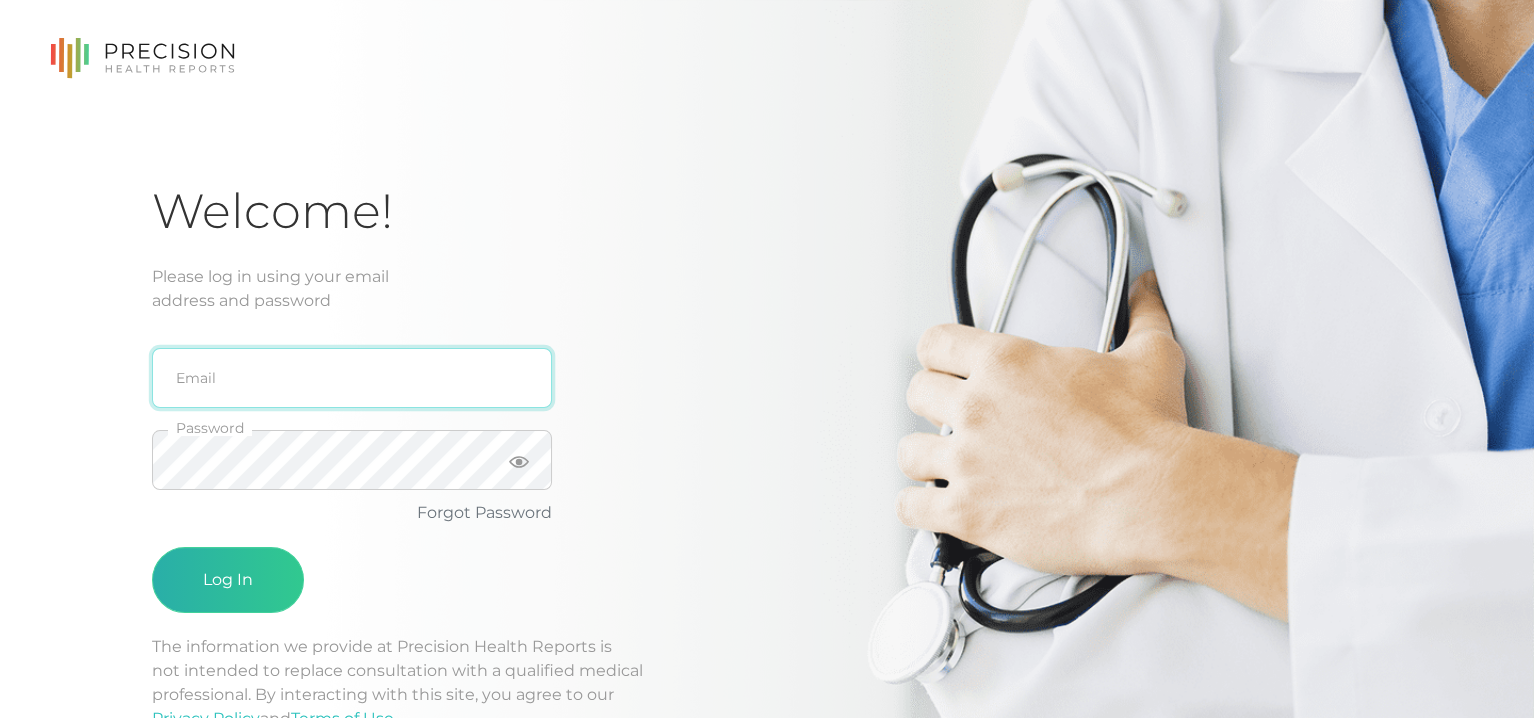 type on "[EMAIL]" 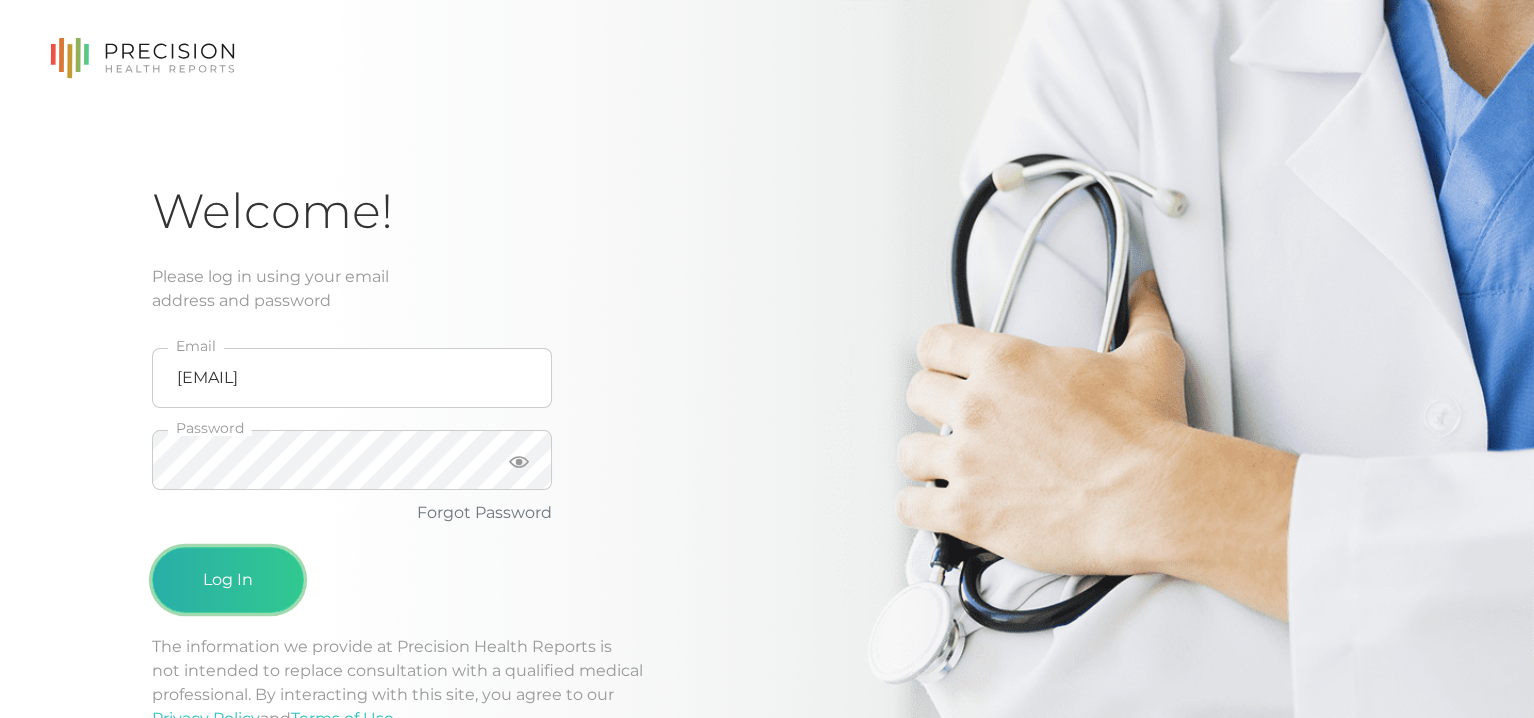 click on "Log In" at bounding box center [228, 580] 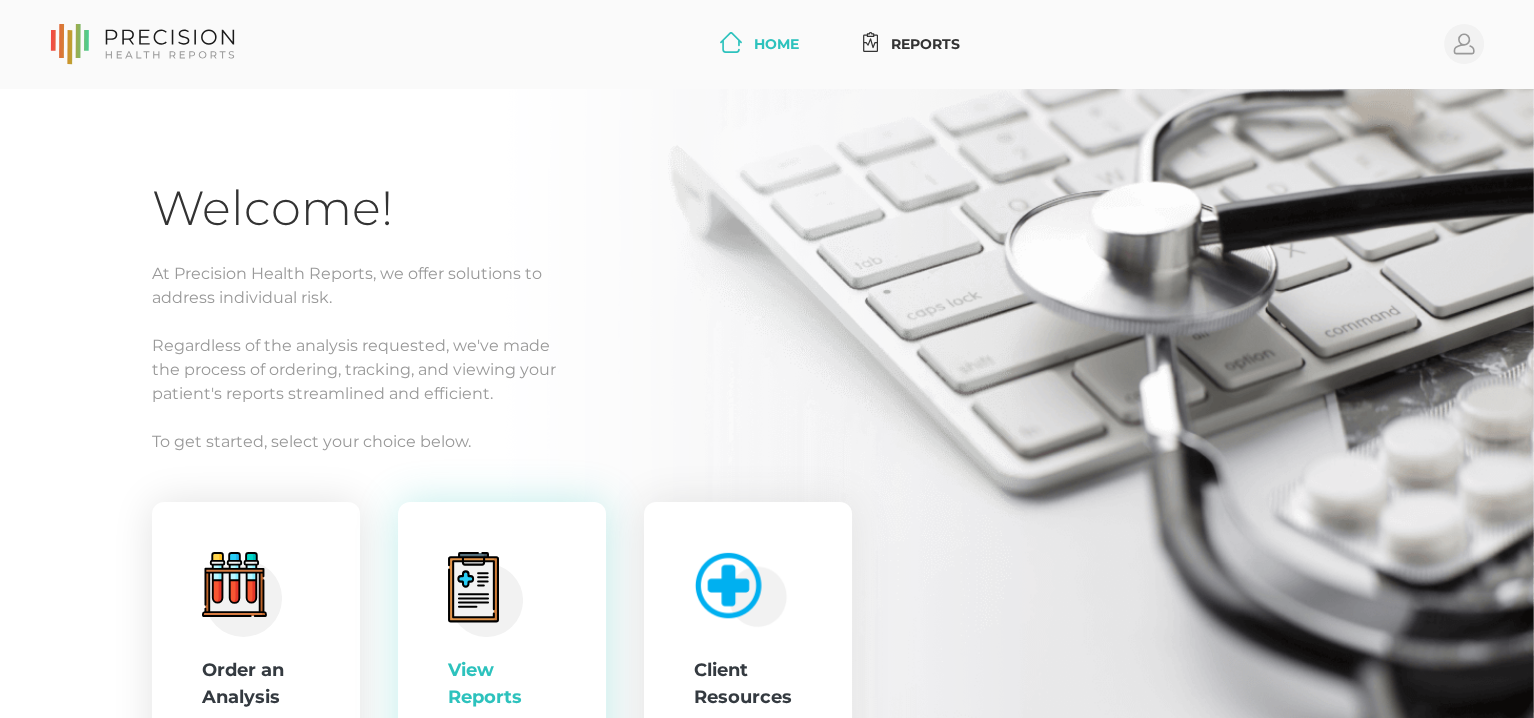 click 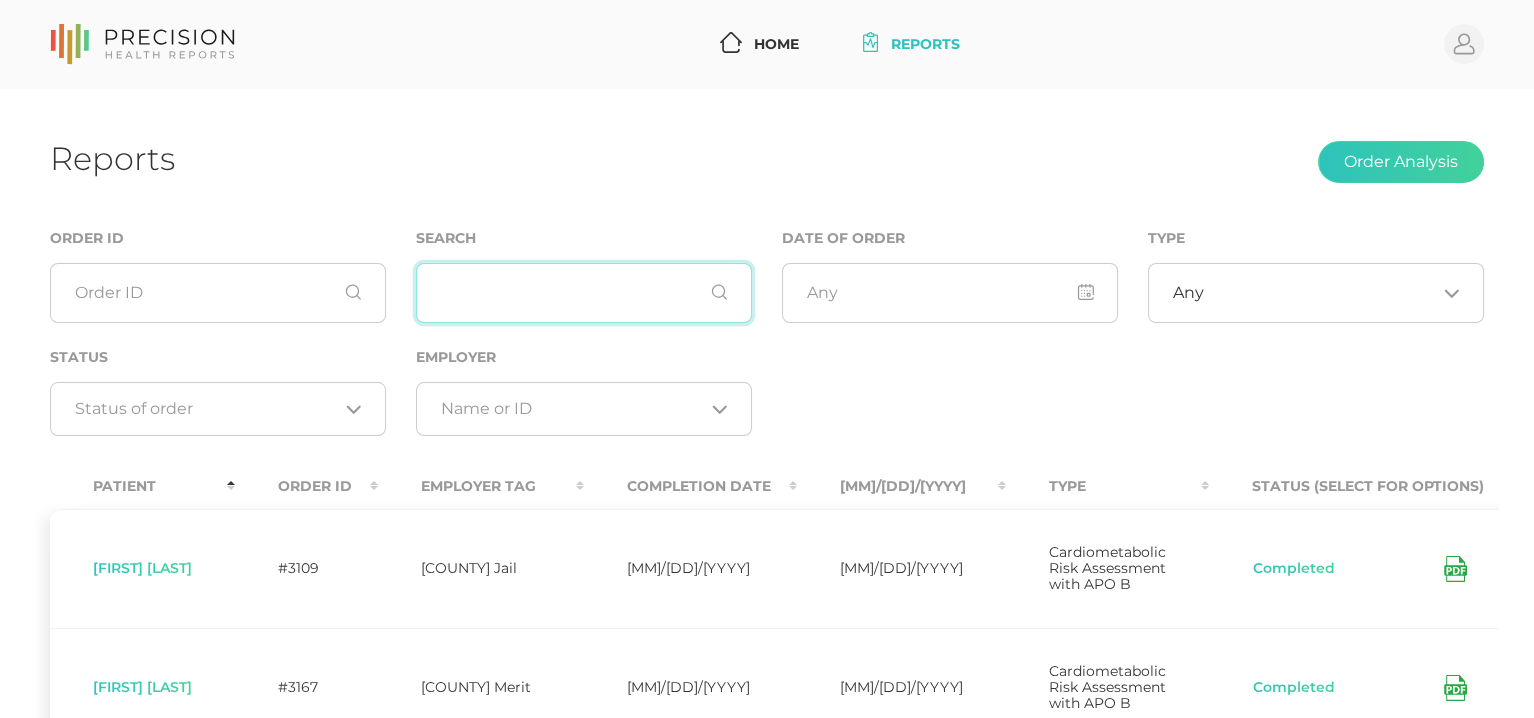 click at bounding box center (584, 293) 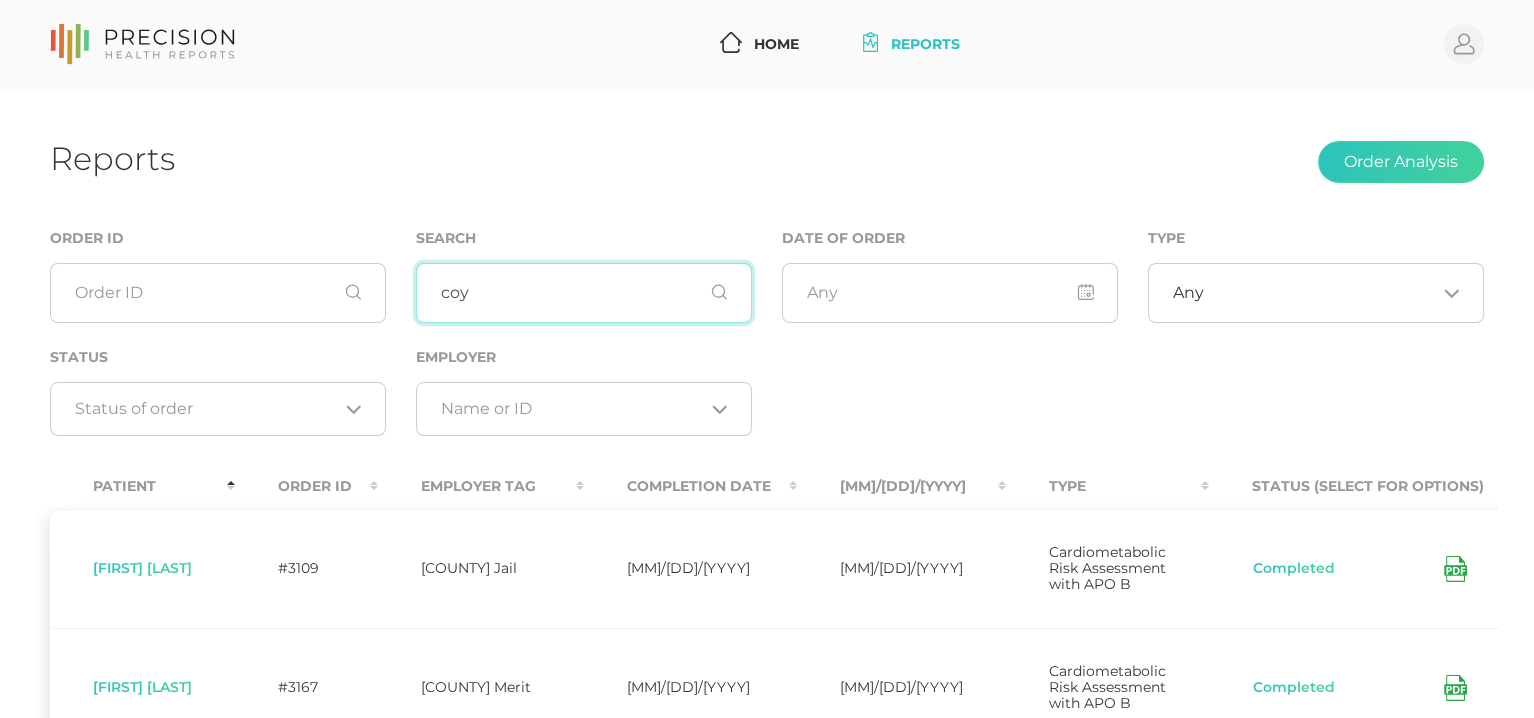 type on "coy" 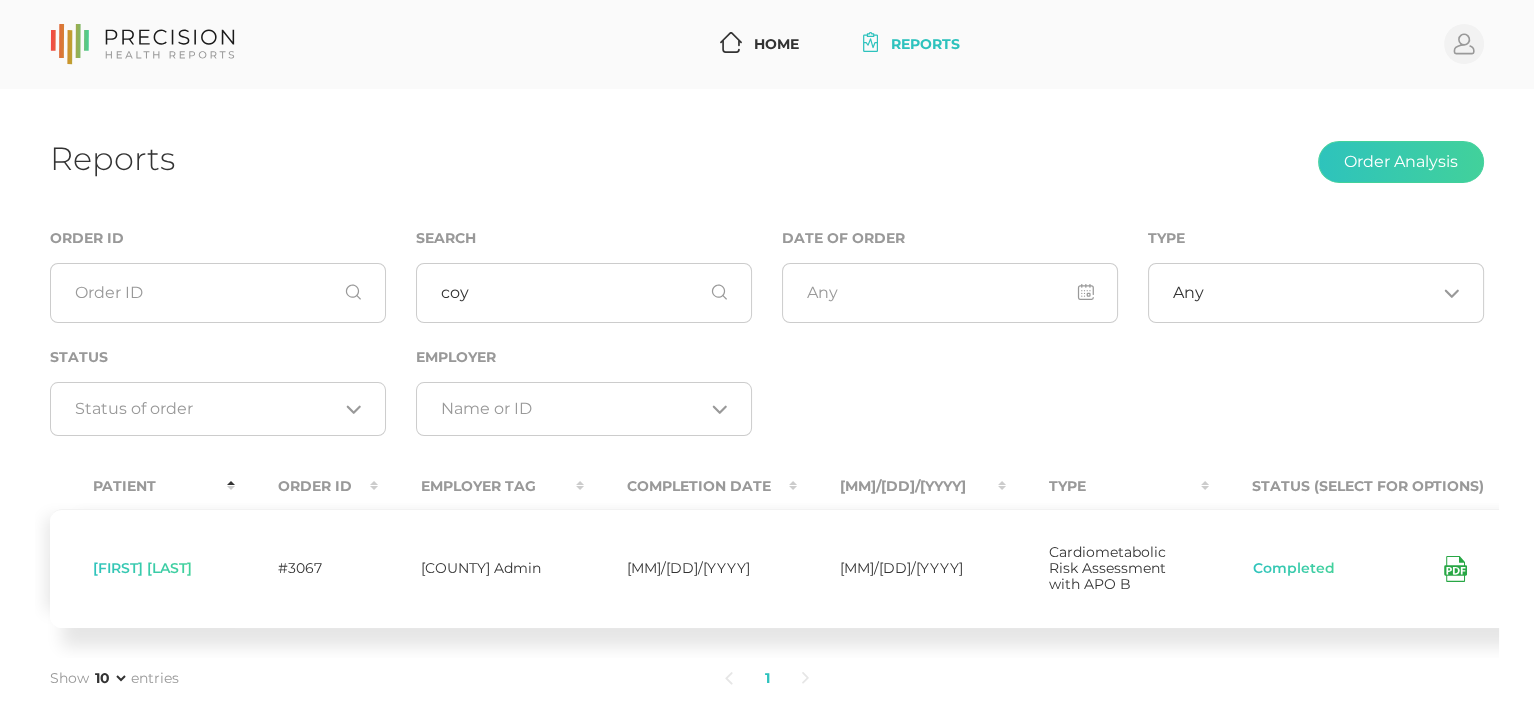 click 